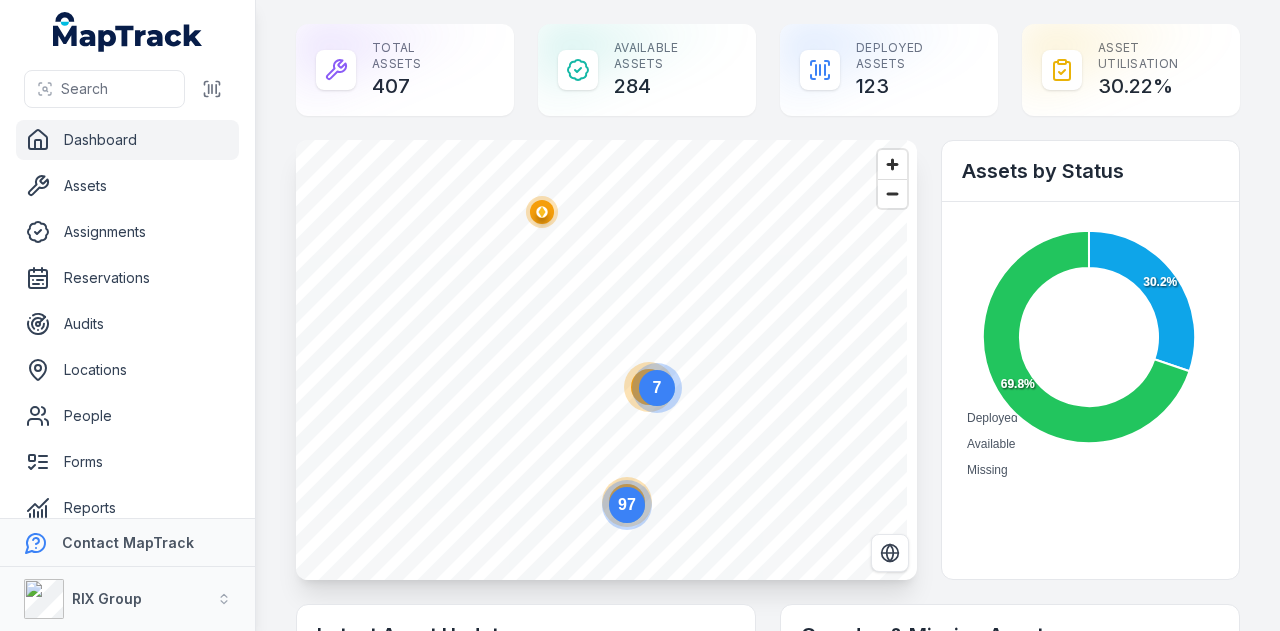 scroll, scrollTop: 0, scrollLeft: 0, axis: both 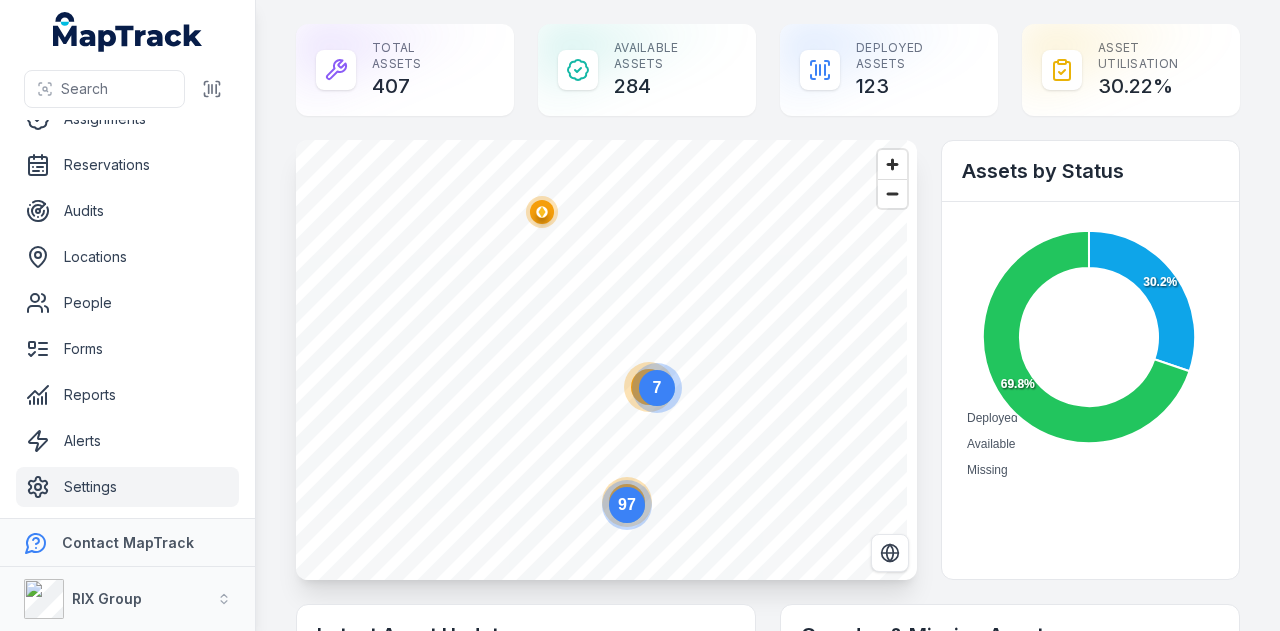 click on "Settings" at bounding box center [127, 487] 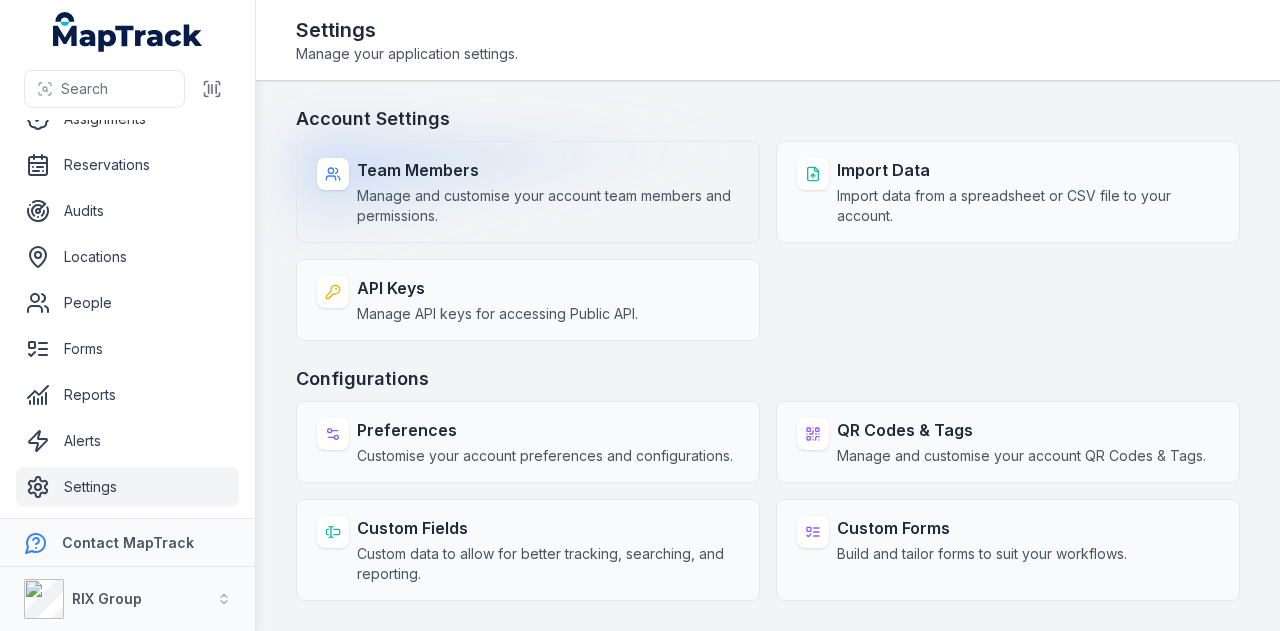 click on "Manage and customise your account team members and permissions." at bounding box center (548, 206) 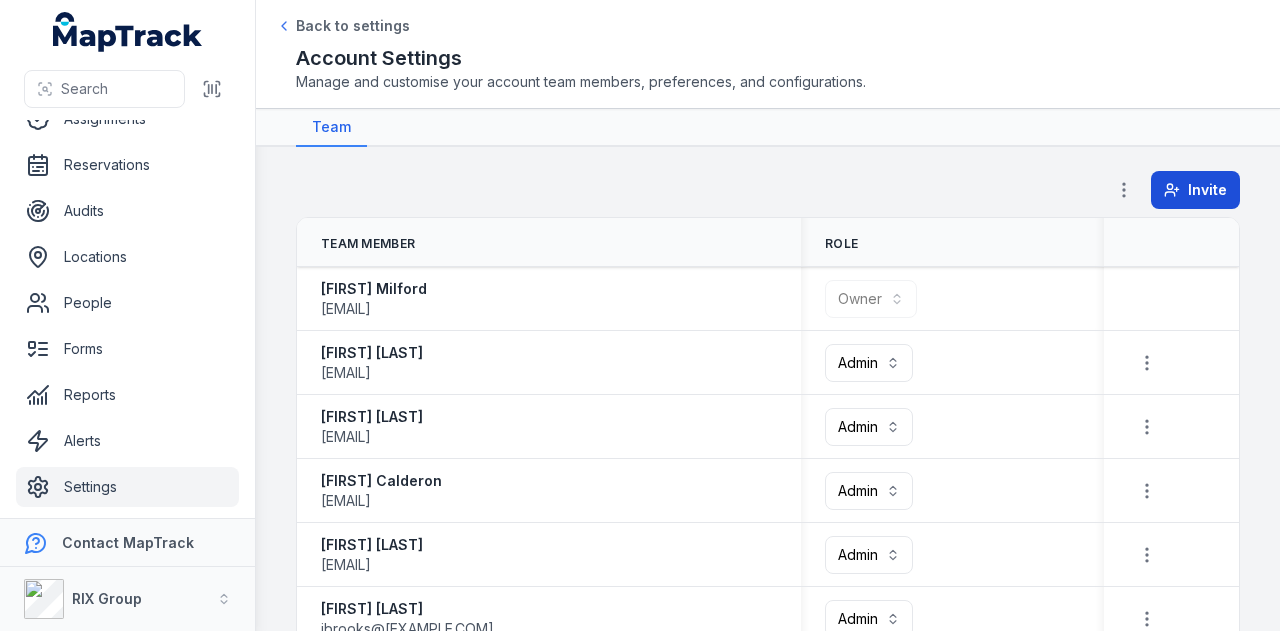 click on "Invite" at bounding box center (1207, 190) 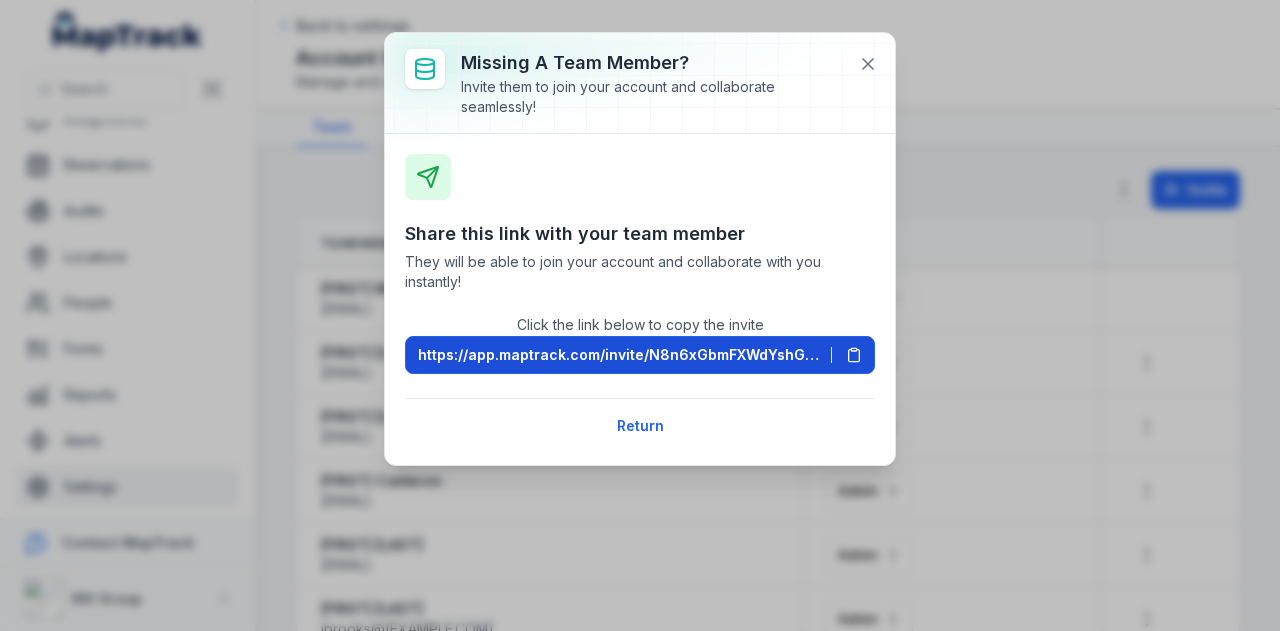 click 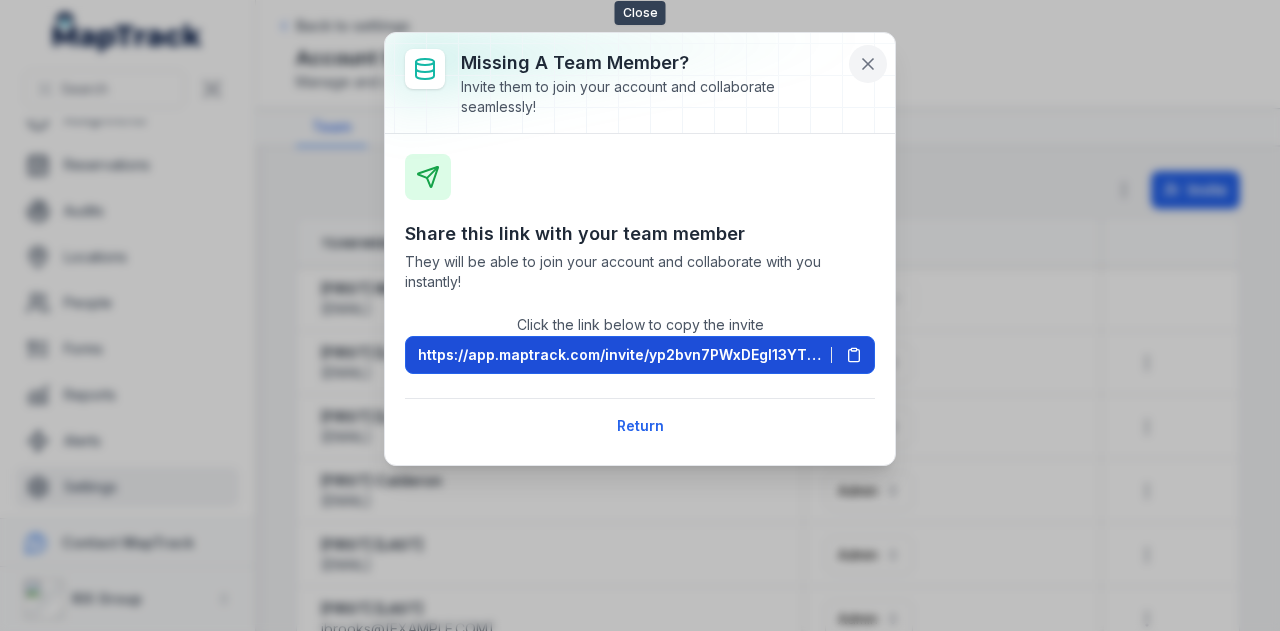 click 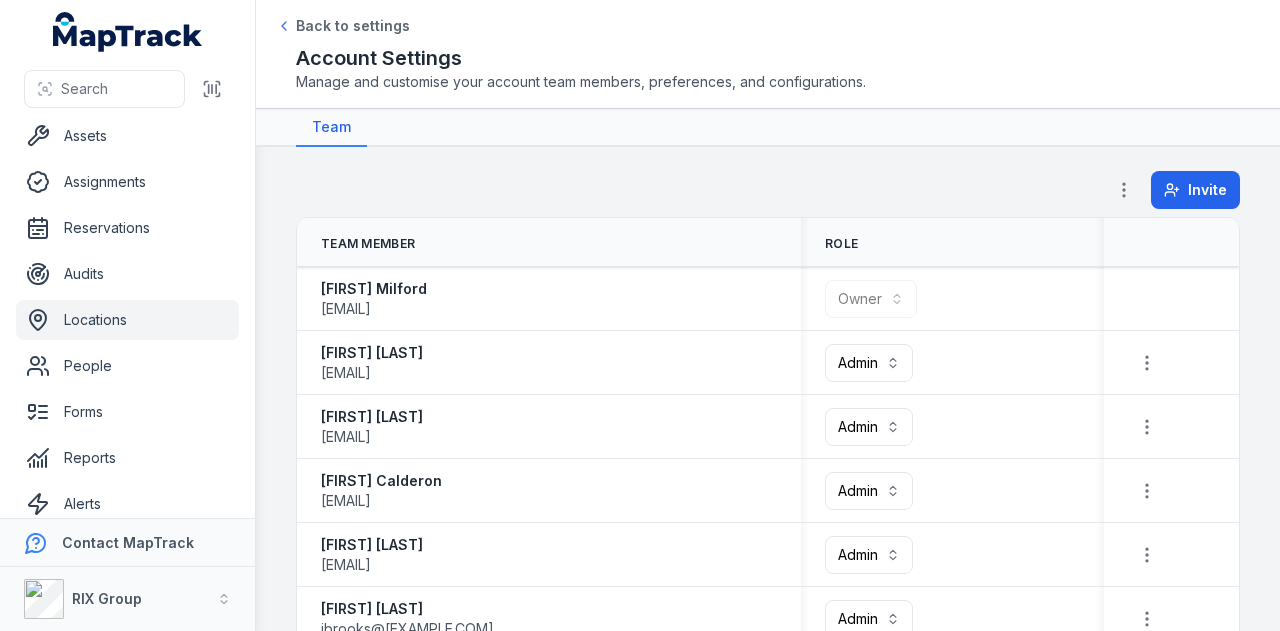 scroll, scrollTop: 0, scrollLeft: 0, axis: both 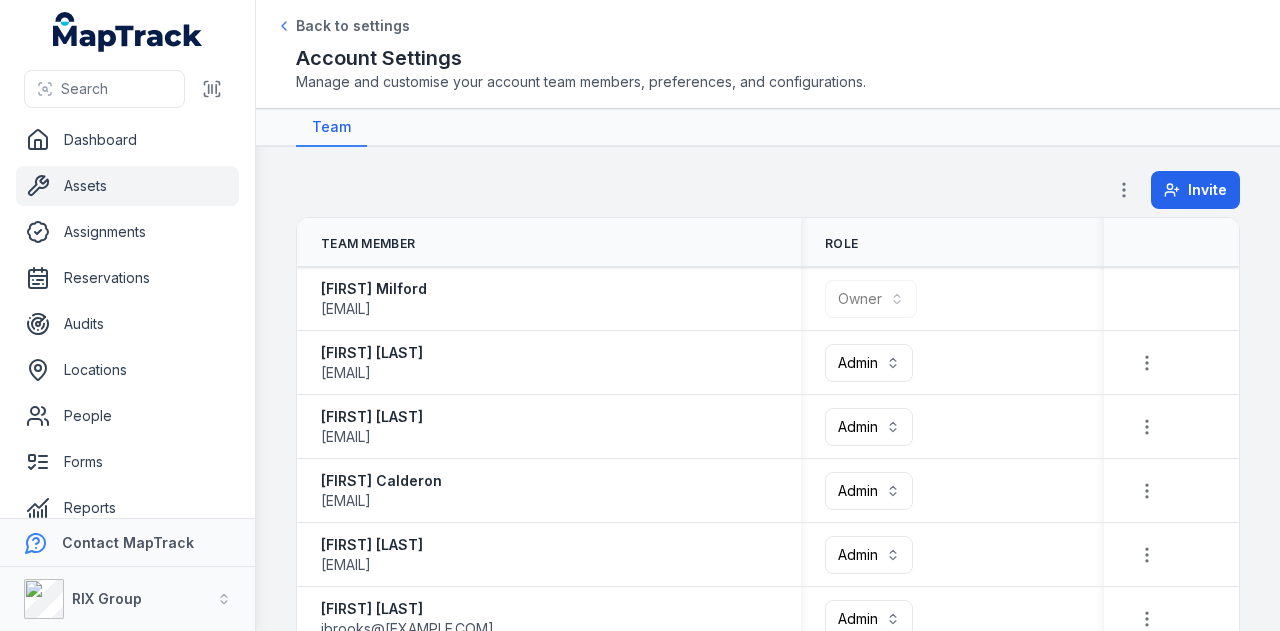 click on "Assets" at bounding box center (127, 186) 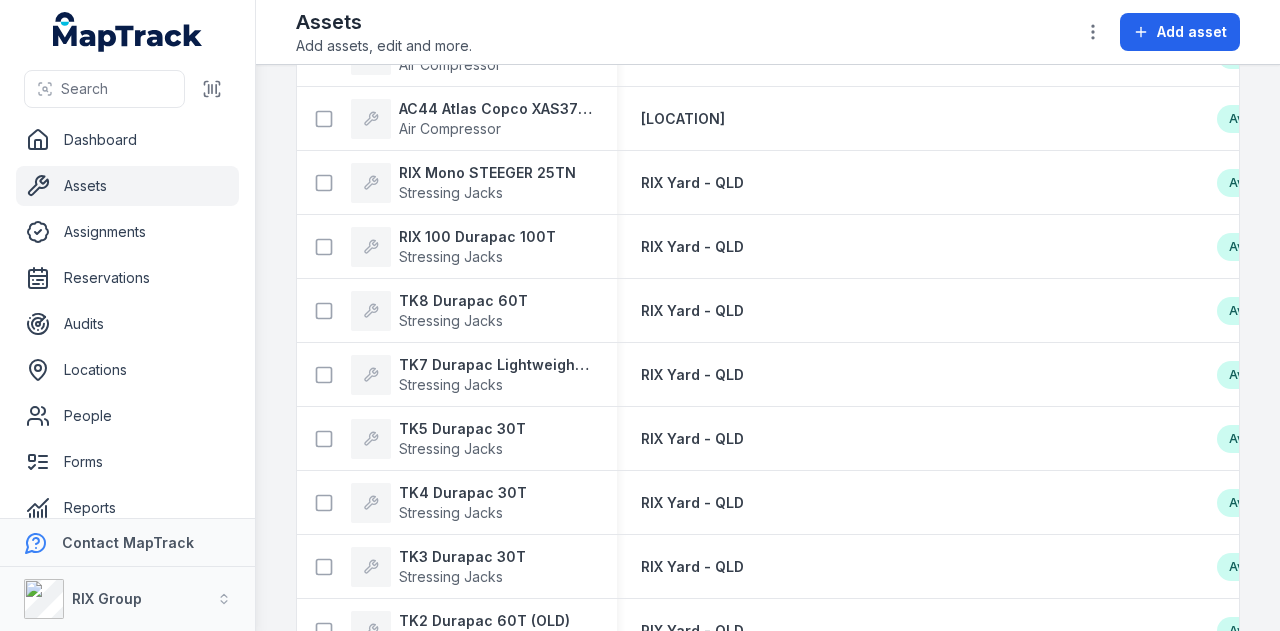 scroll, scrollTop: 0, scrollLeft: 0, axis: both 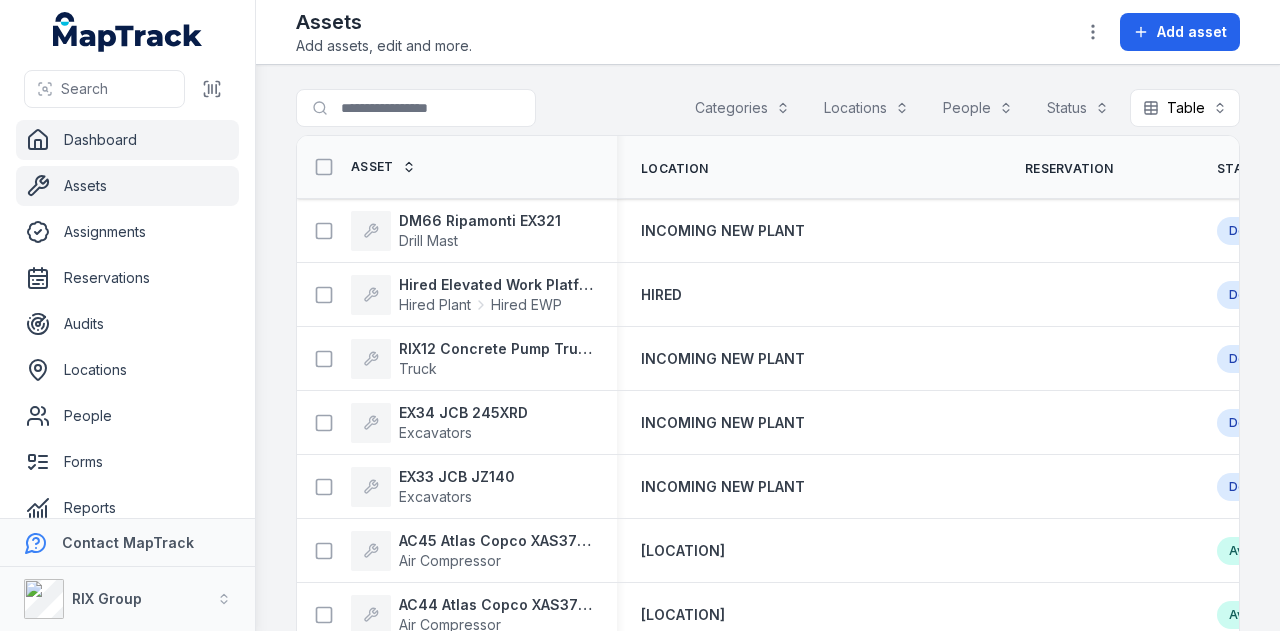 click on "Dashboard" at bounding box center [127, 140] 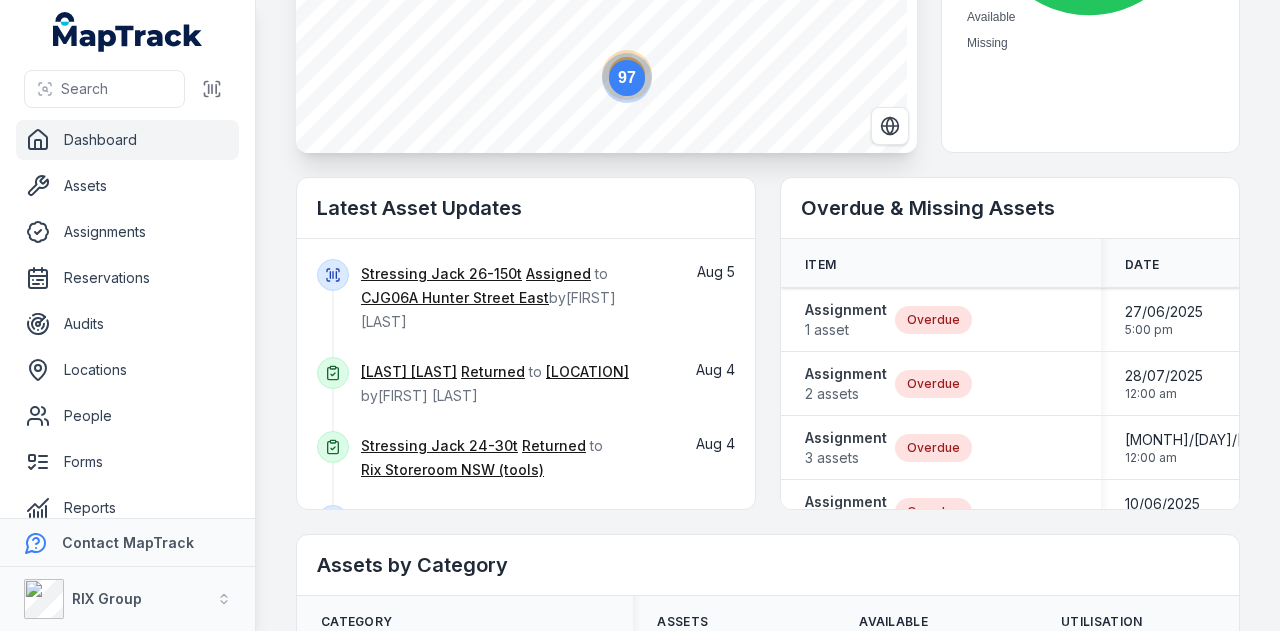 scroll, scrollTop: 500, scrollLeft: 0, axis: vertical 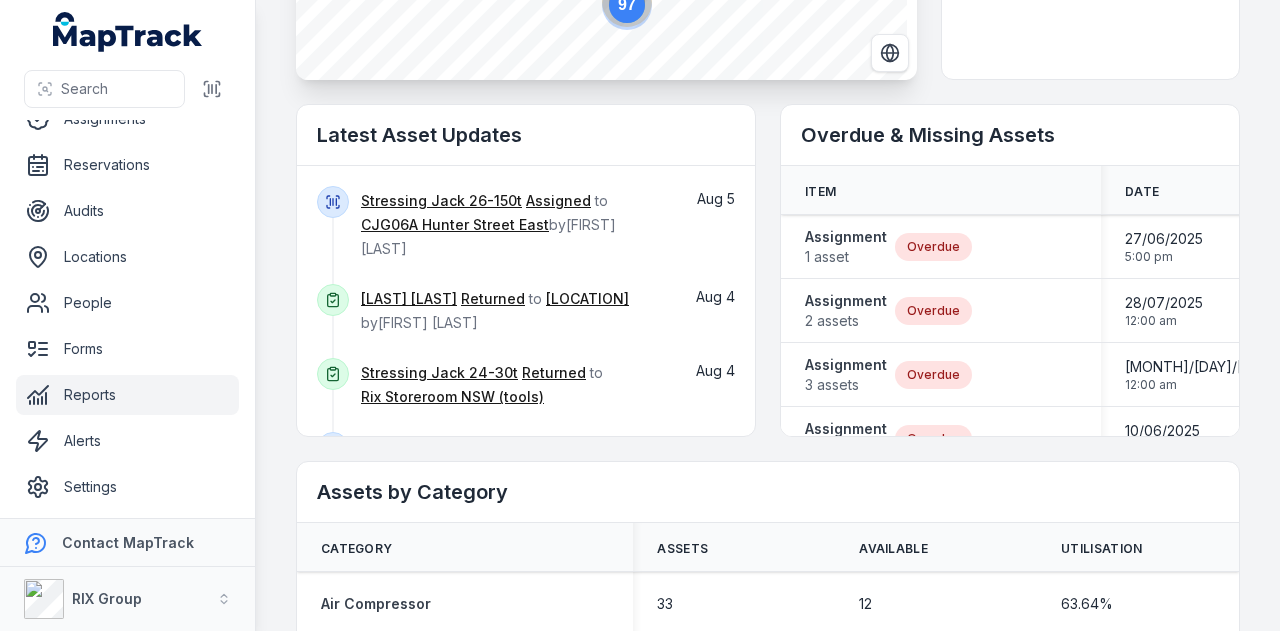 click on "Reports" at bounding box center (127, 395) 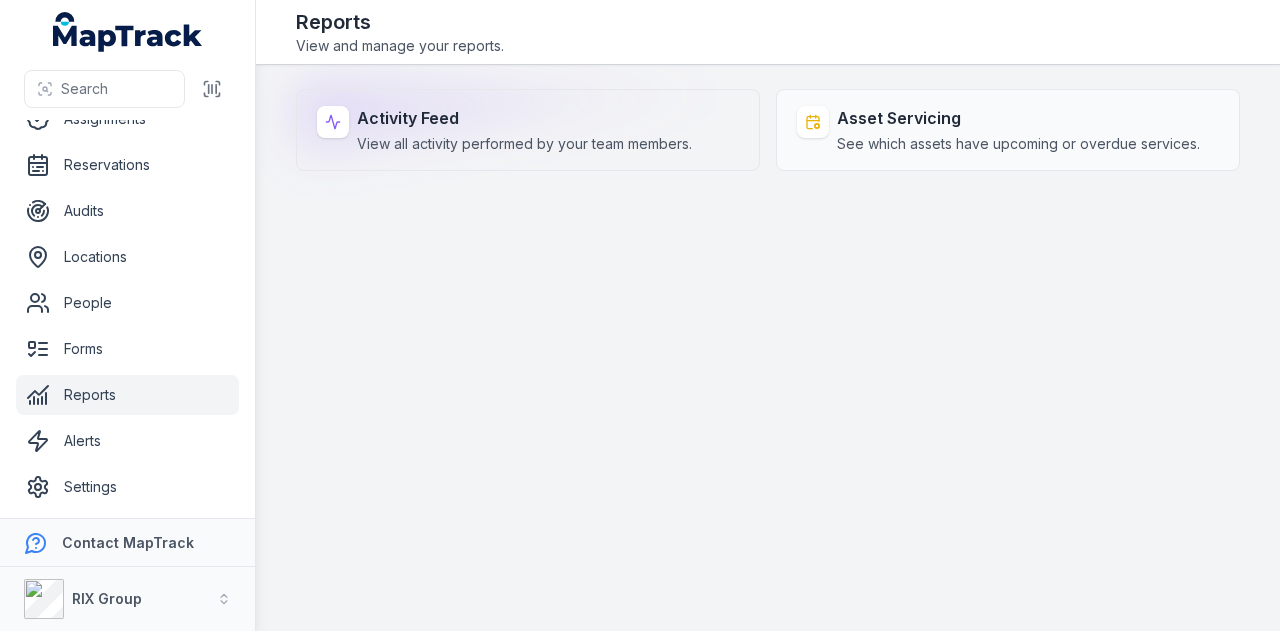 click on "View all activity performed by your team members." at bounding box center [524, 144] 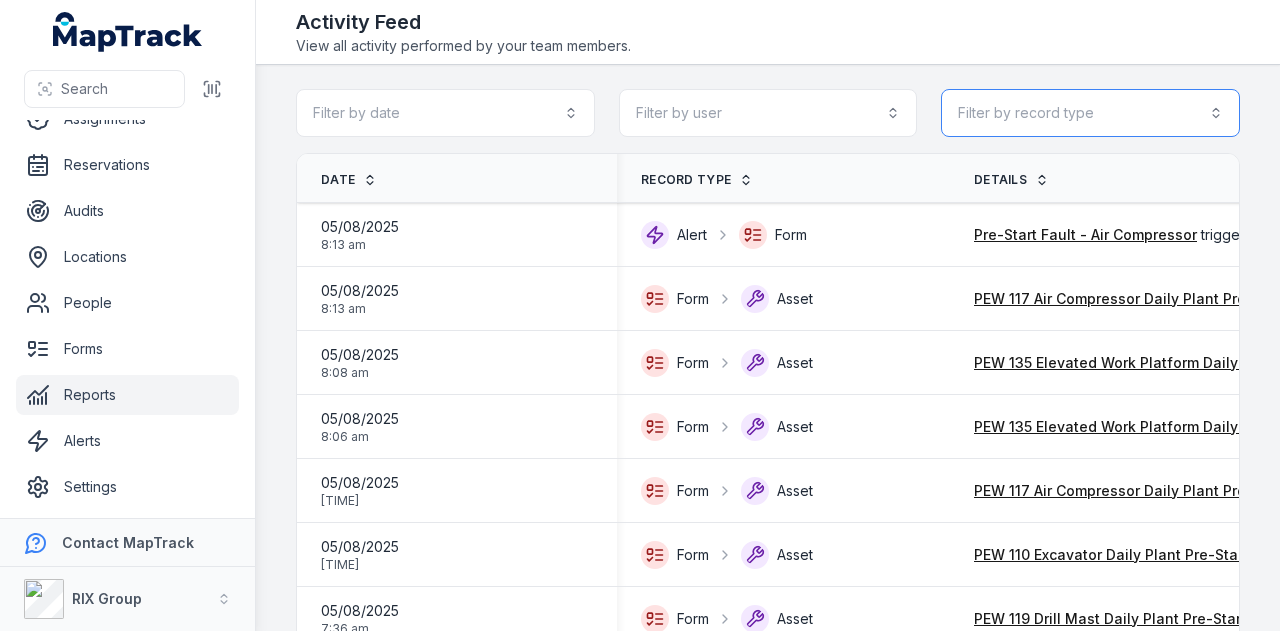 click on "Filter by record type" at bounding box center [1090, 113] 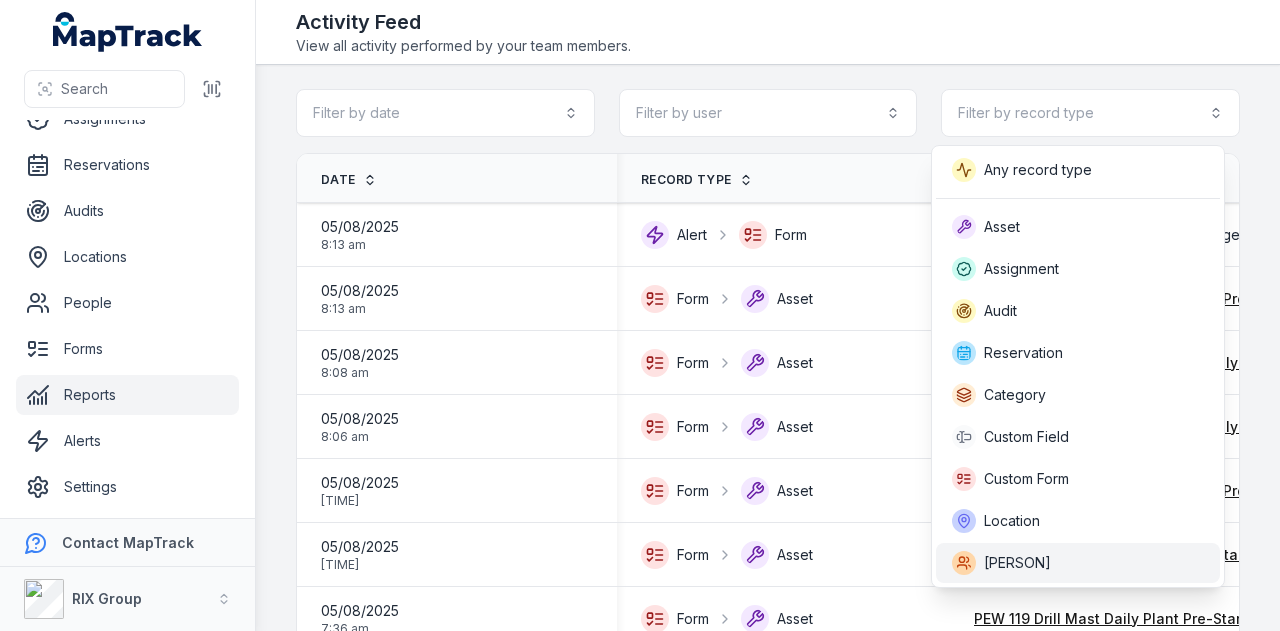 click on "[PERSON]" at bounding box center (1078, 563) 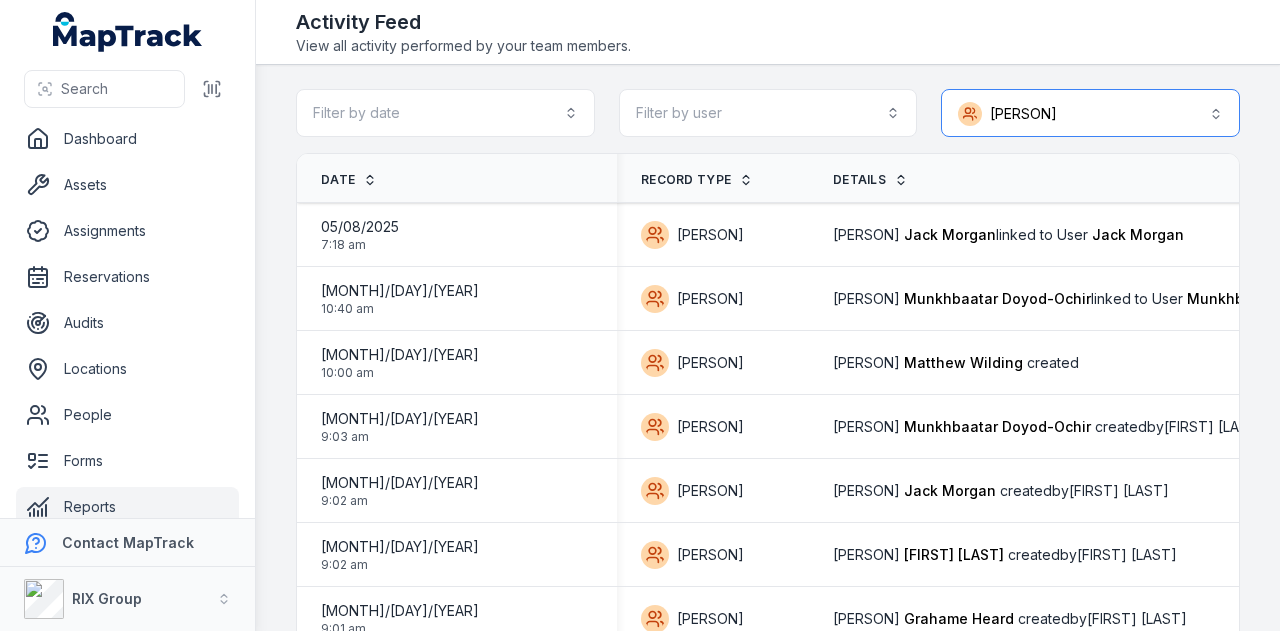 scroll, scrollTop: 0, scrollLeft: 0, axis: both 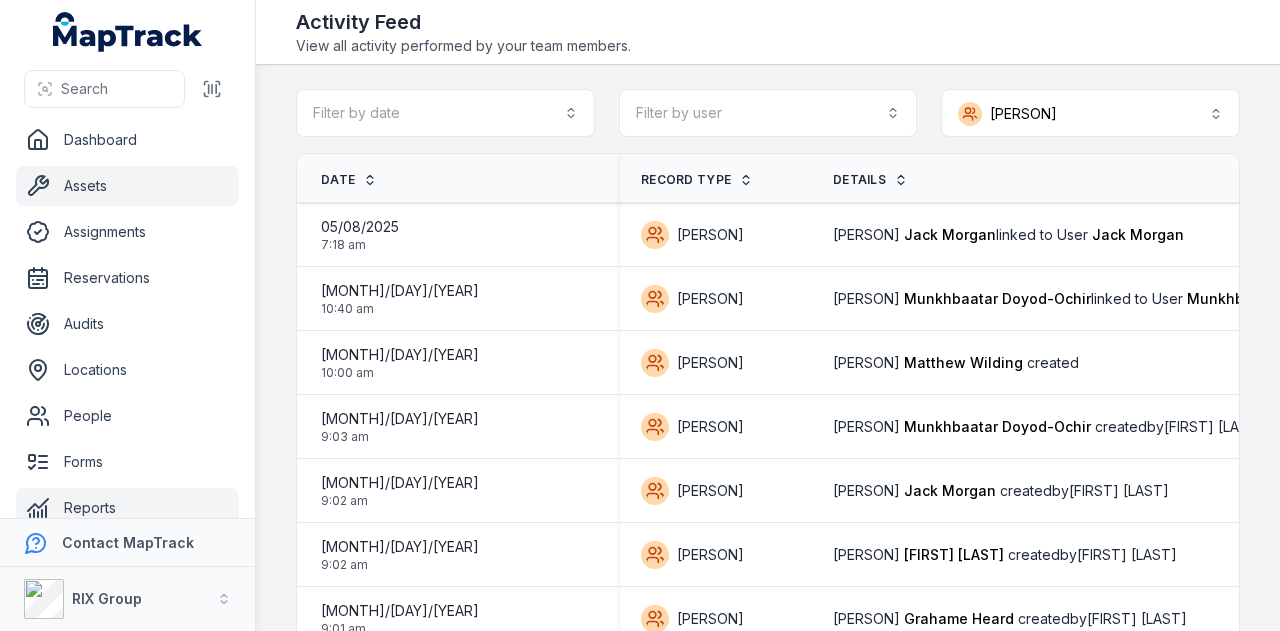 click on "Assets" at bounding box center (127, 186) 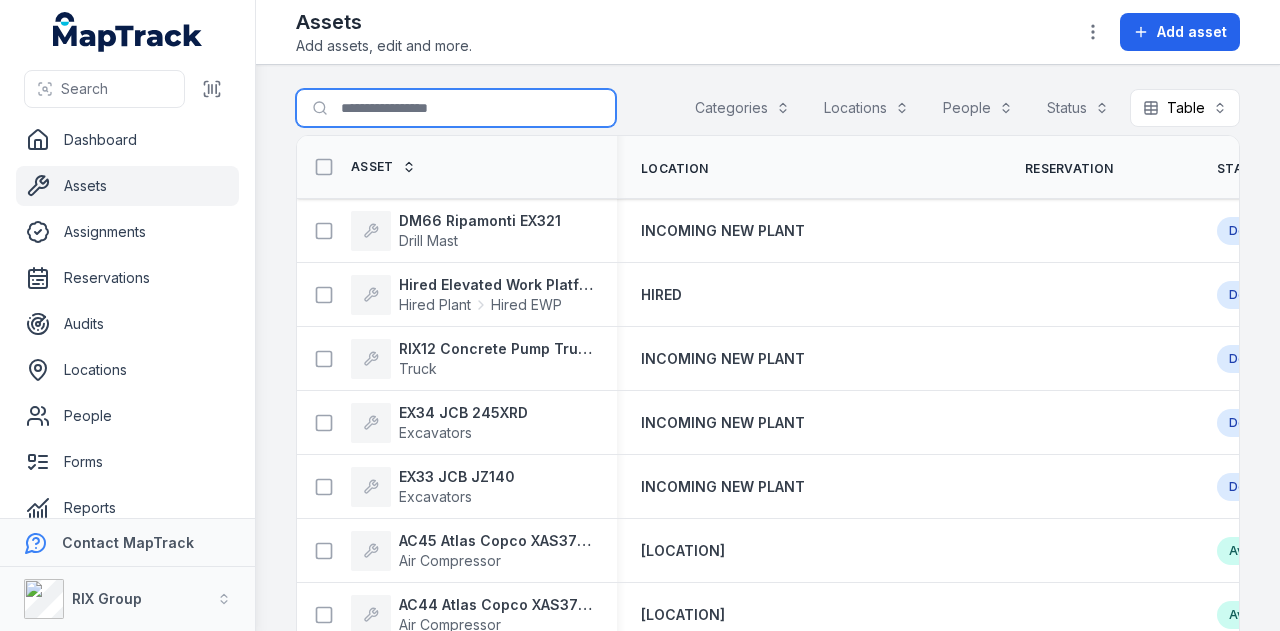 click on "Search for  assets" at bounding box center [456, 108] 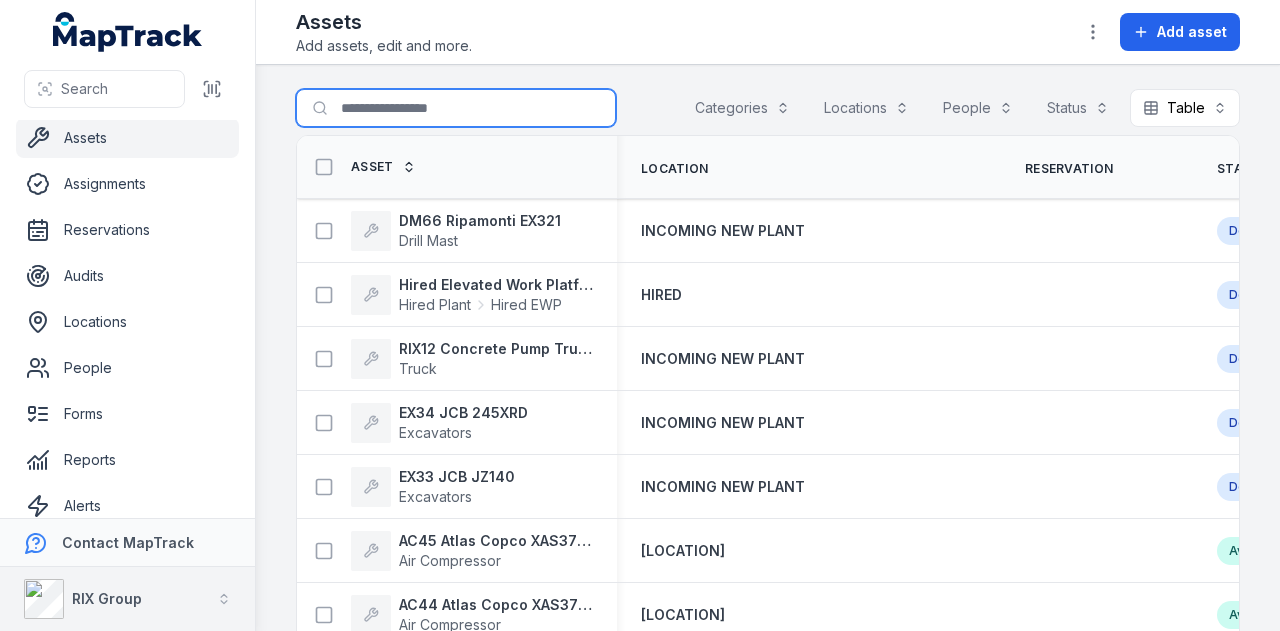scroll, scrollTop: 0, scrollLeft: 0, axis: both 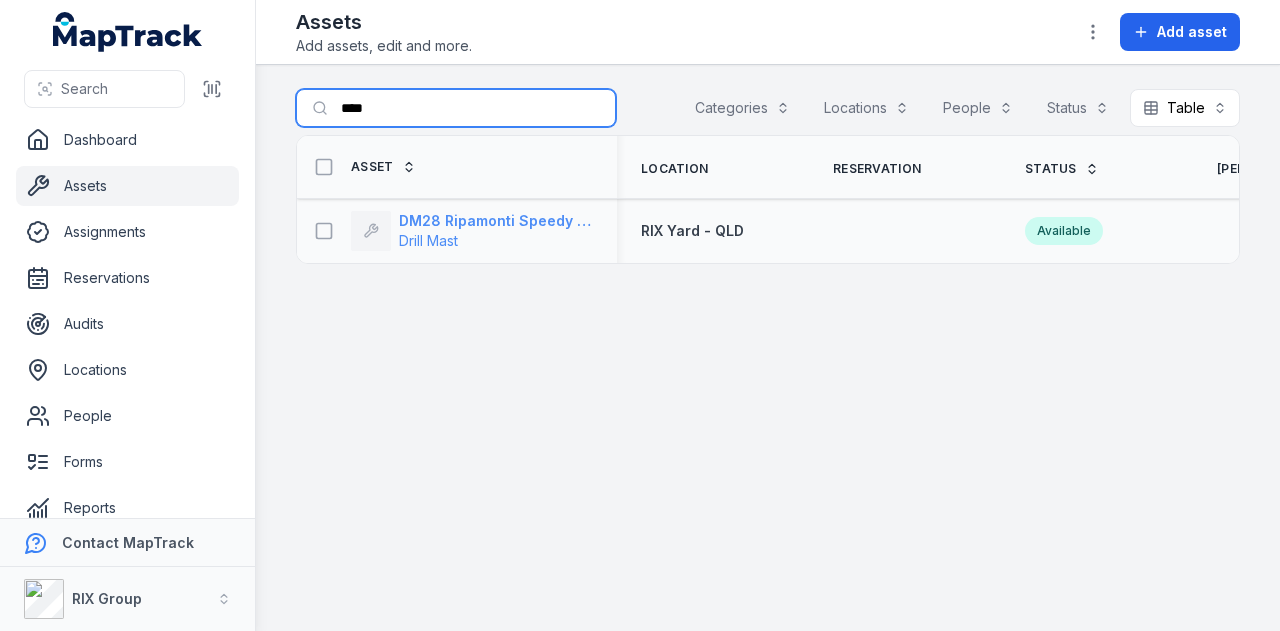 type on "****" 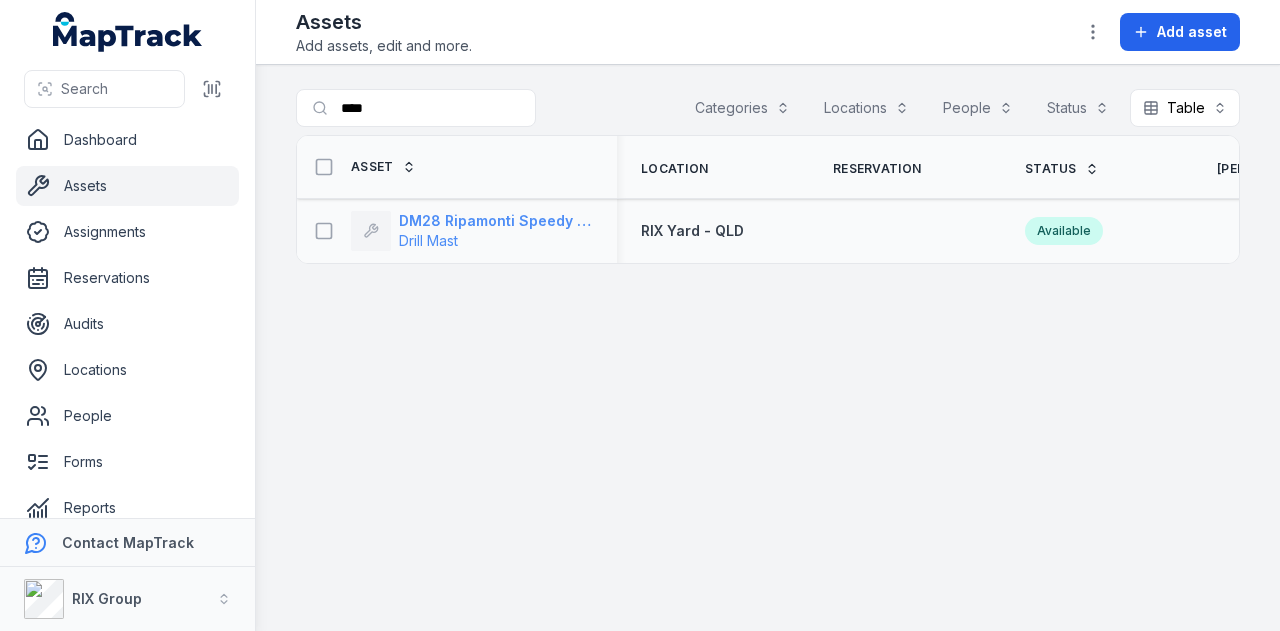 click on "DM28 Ripamonti Speedy EX250" at bounding box center (496, 221) 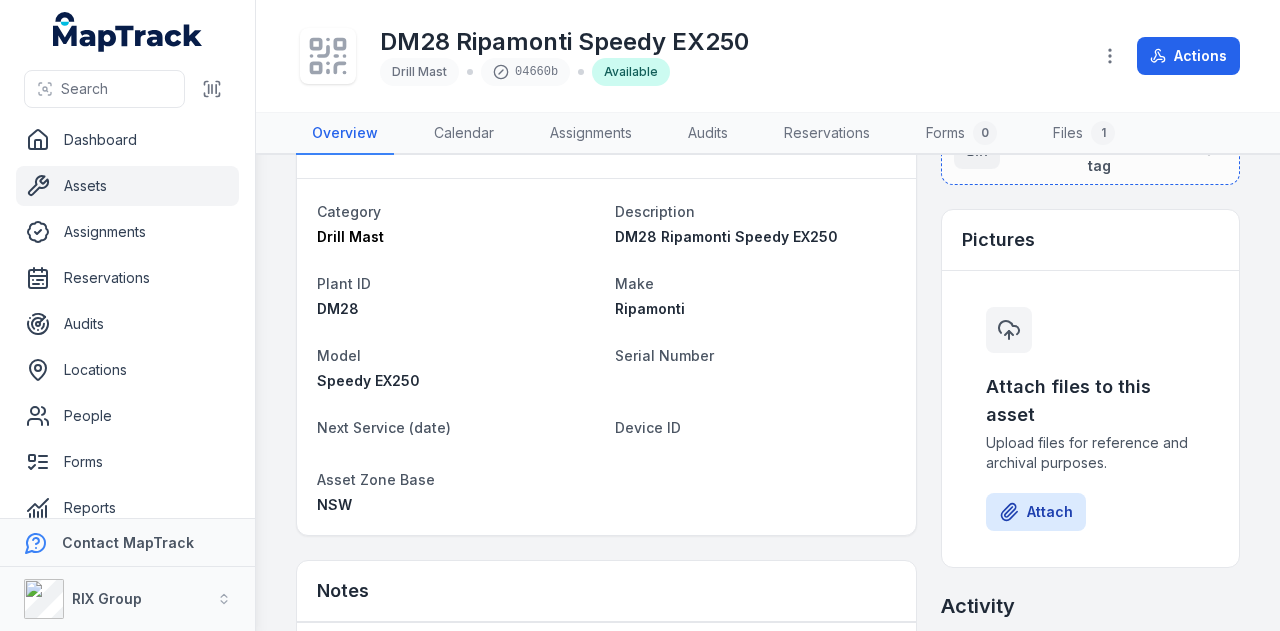 scroll, scrollTop: 0, scrollLeft: 0, axis: both 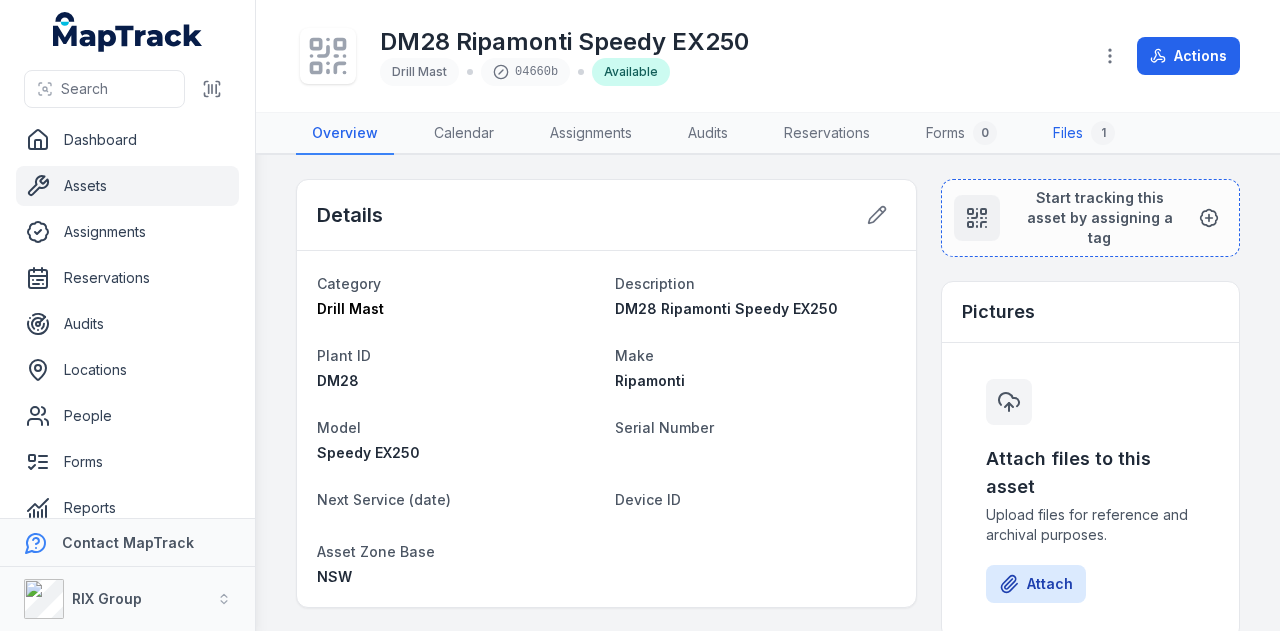 click on "1" at bounding box center (1103, 133) 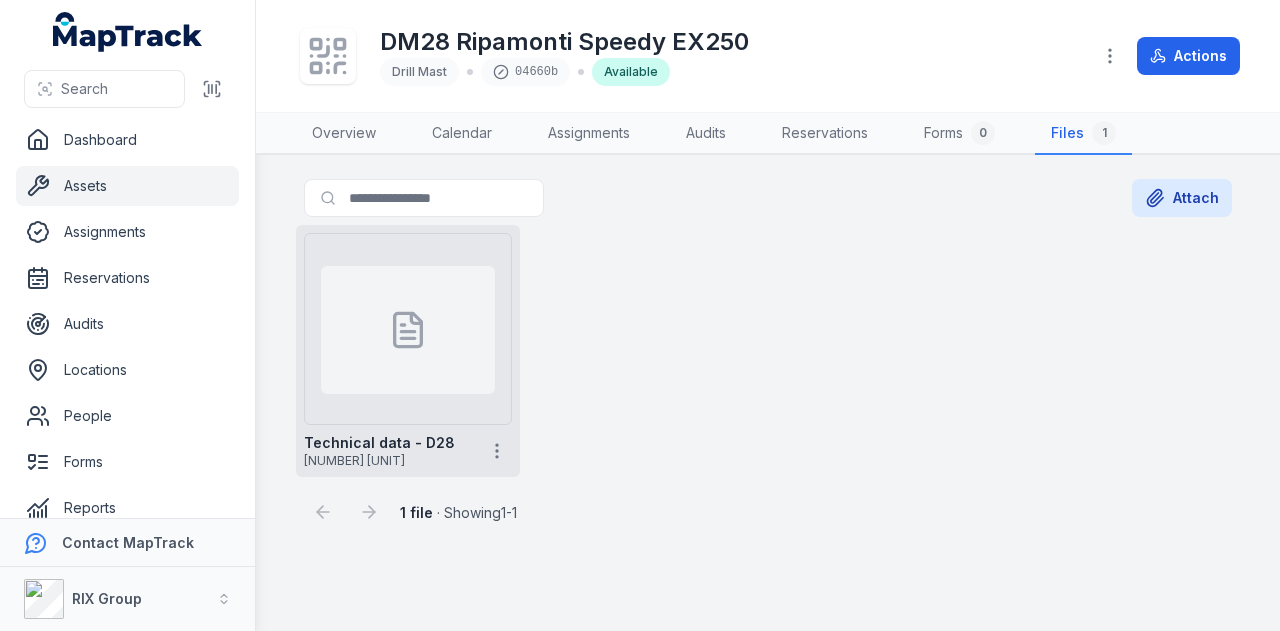 click at bounding box center (408, 330) 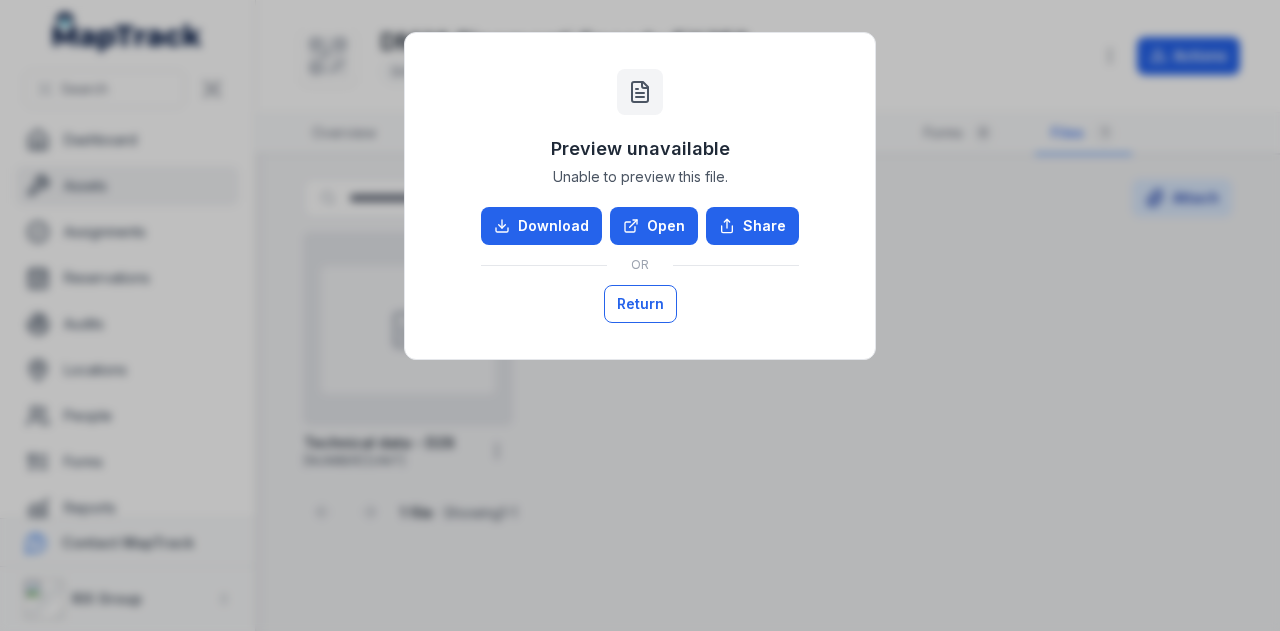 click on "Return" at bounding box center (640, 304) 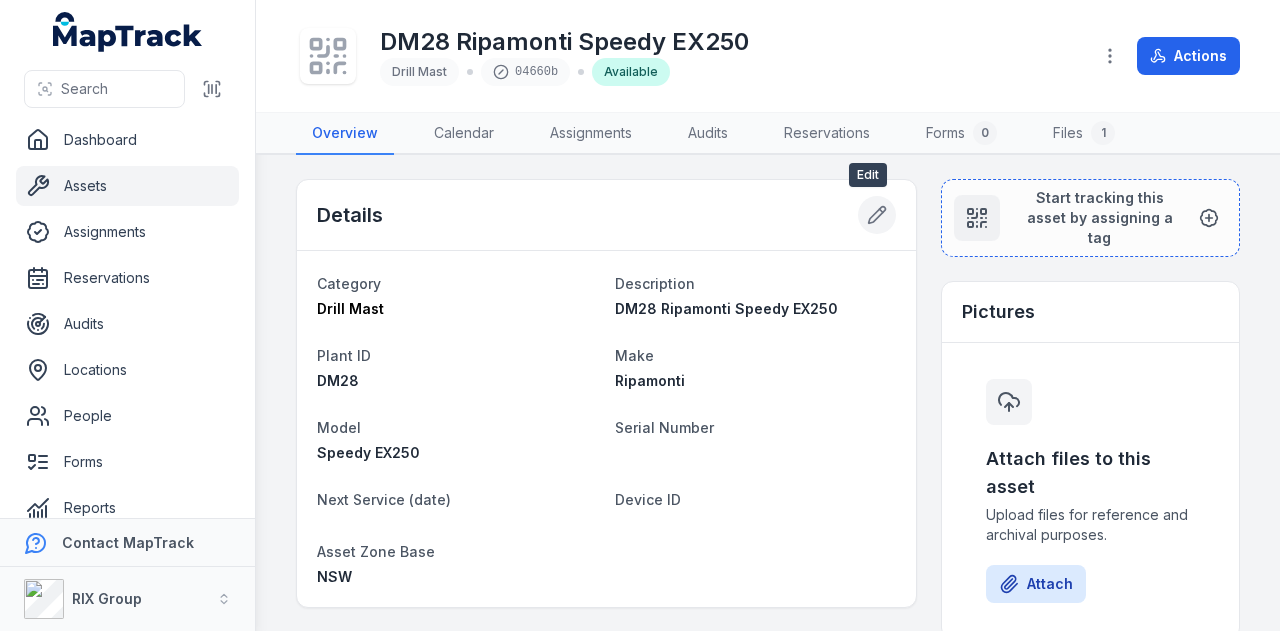 click 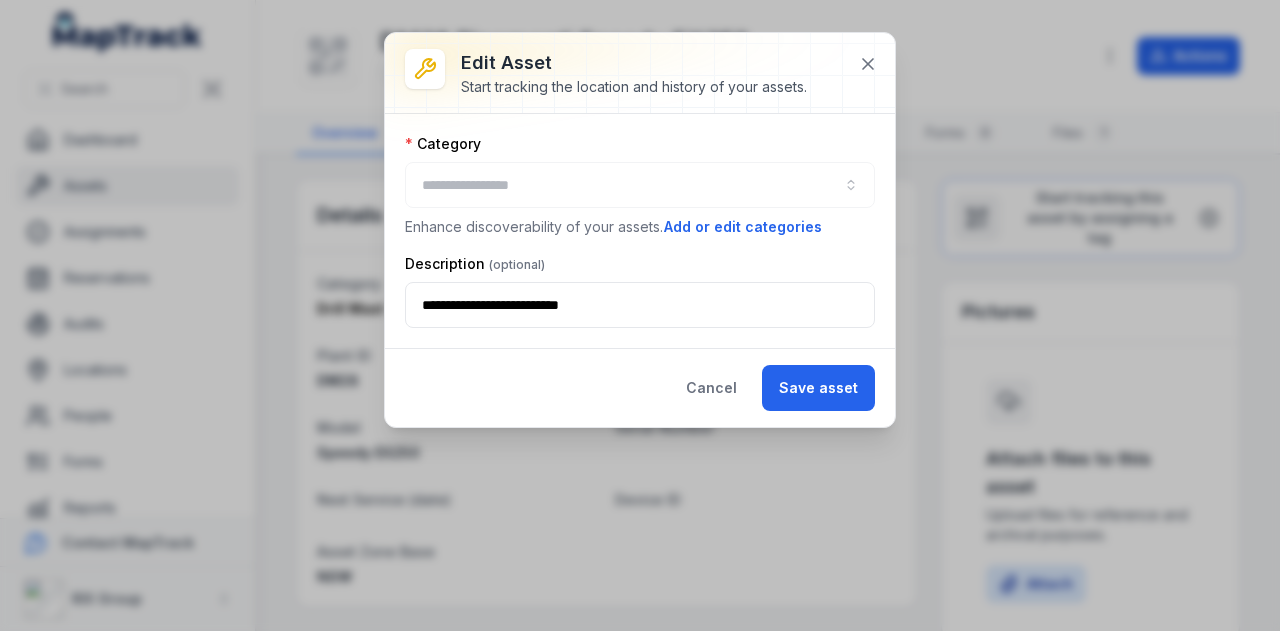 type on "**********" 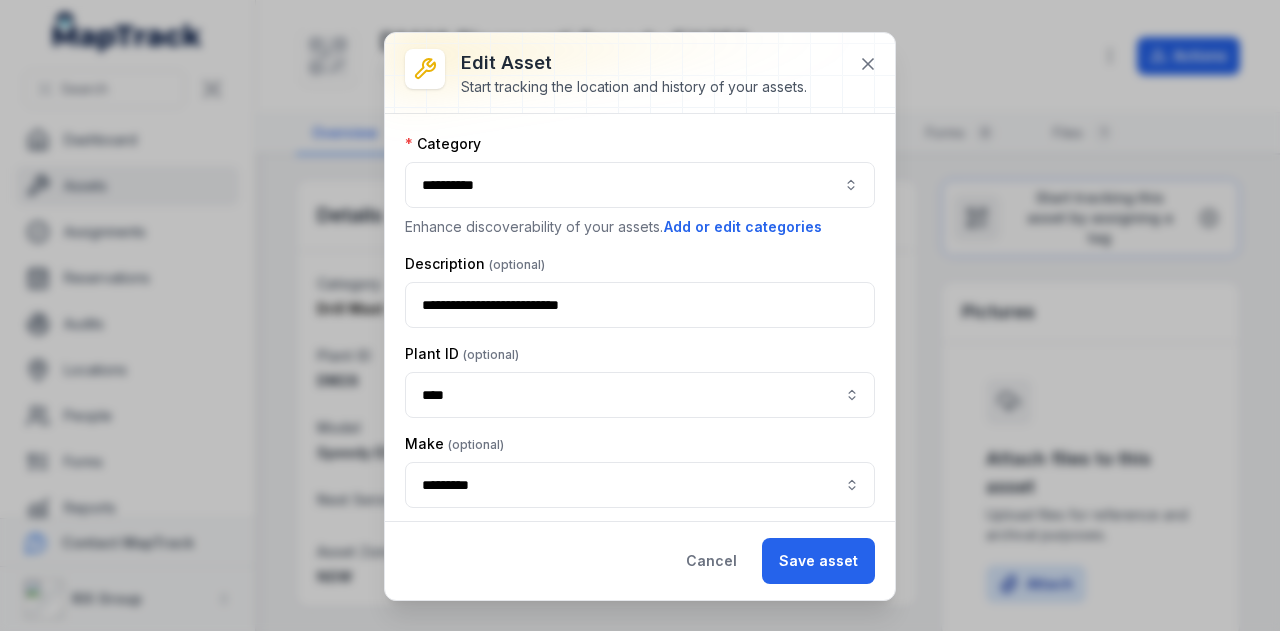 scroll, scrollTop: 100, scrollLeft: 0, axis: vertical 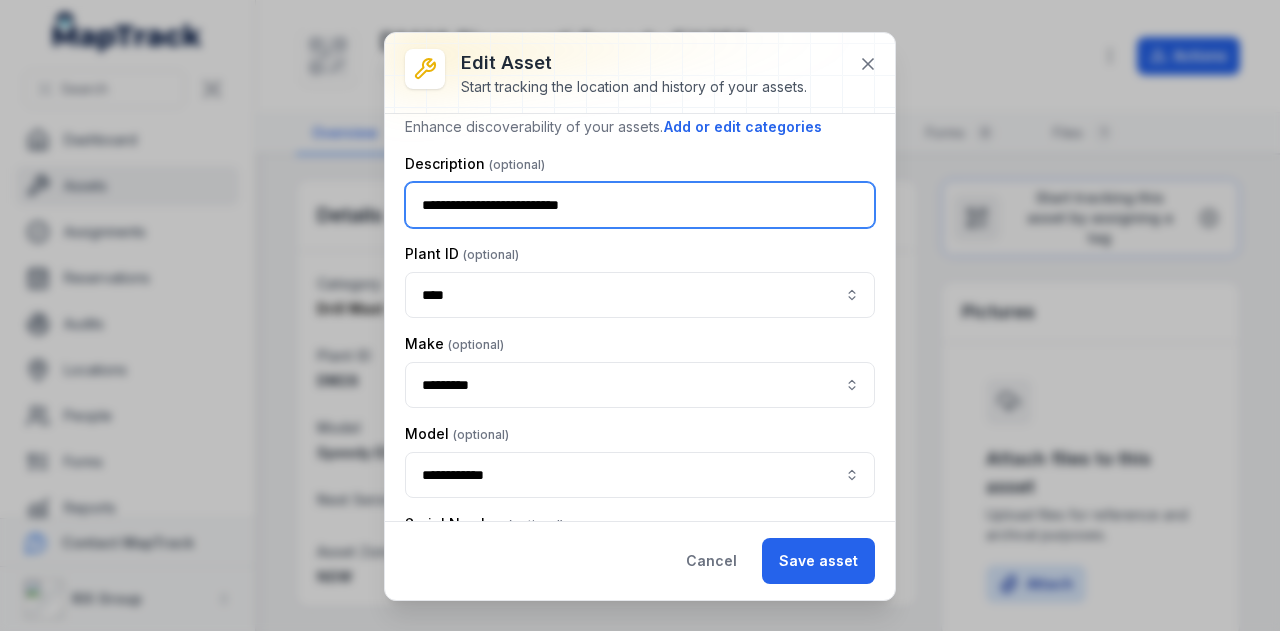 drag, startPoint x: 662, startPoint y: 207, endPoint x: 461, endPoint y: 212, distance: 201.06218 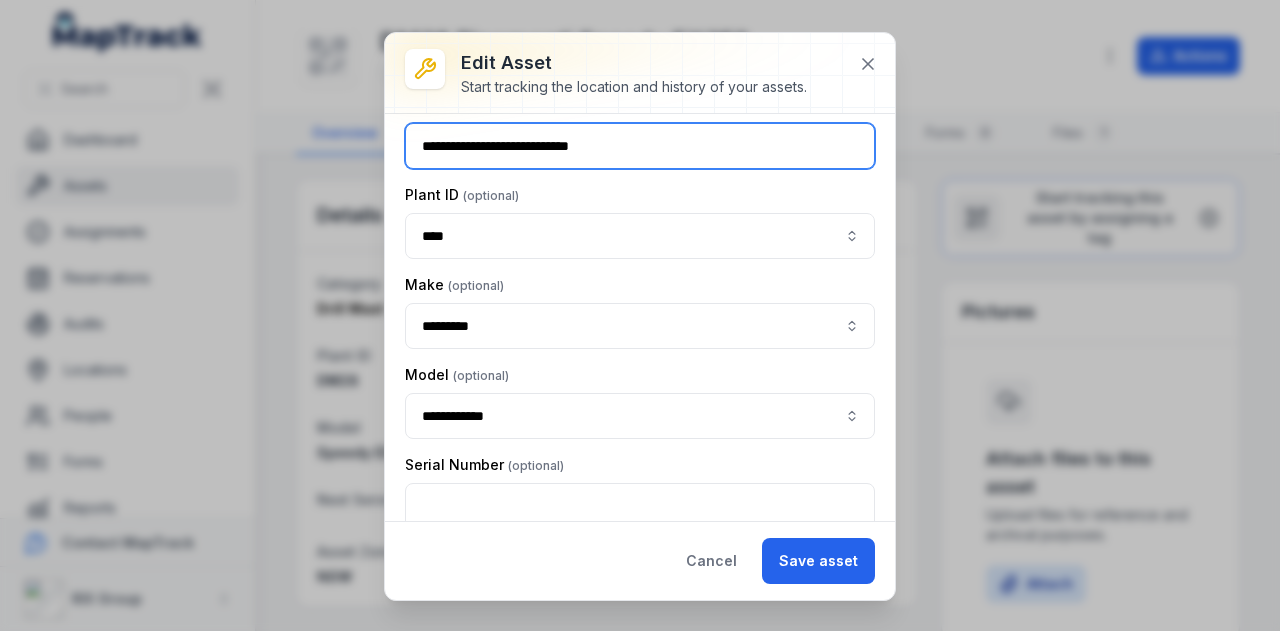 scroll, scrollTop: 200, scrollLeft: 0, axis: vertical 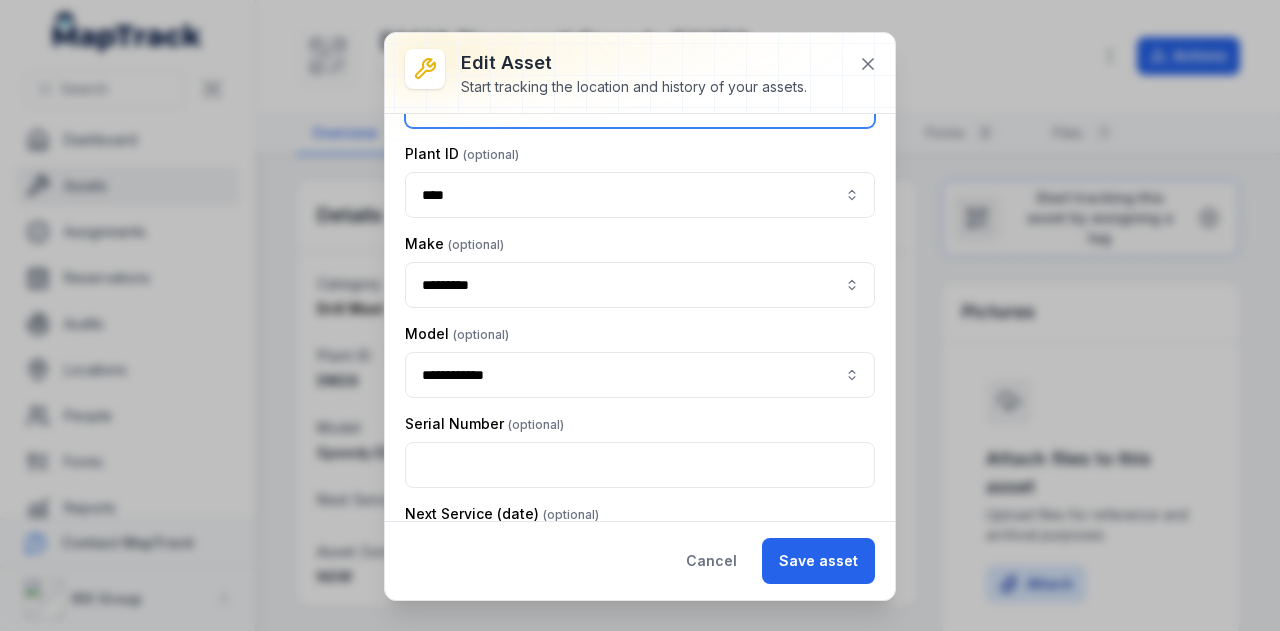 type on "**********" 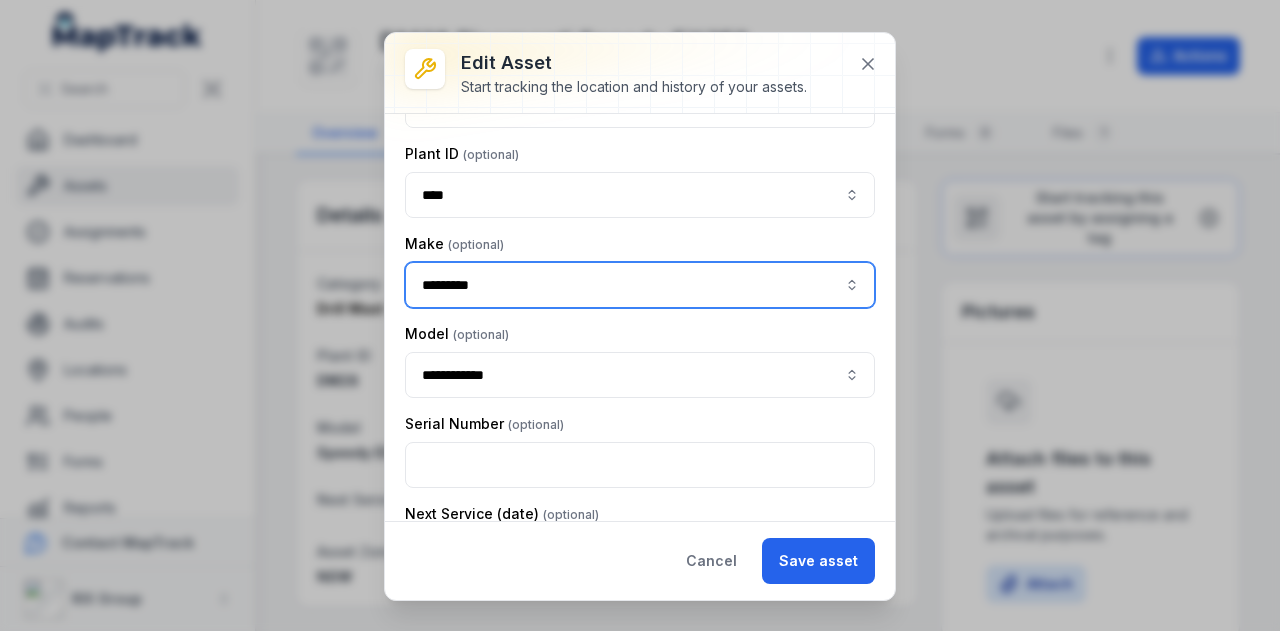 type on "*********" 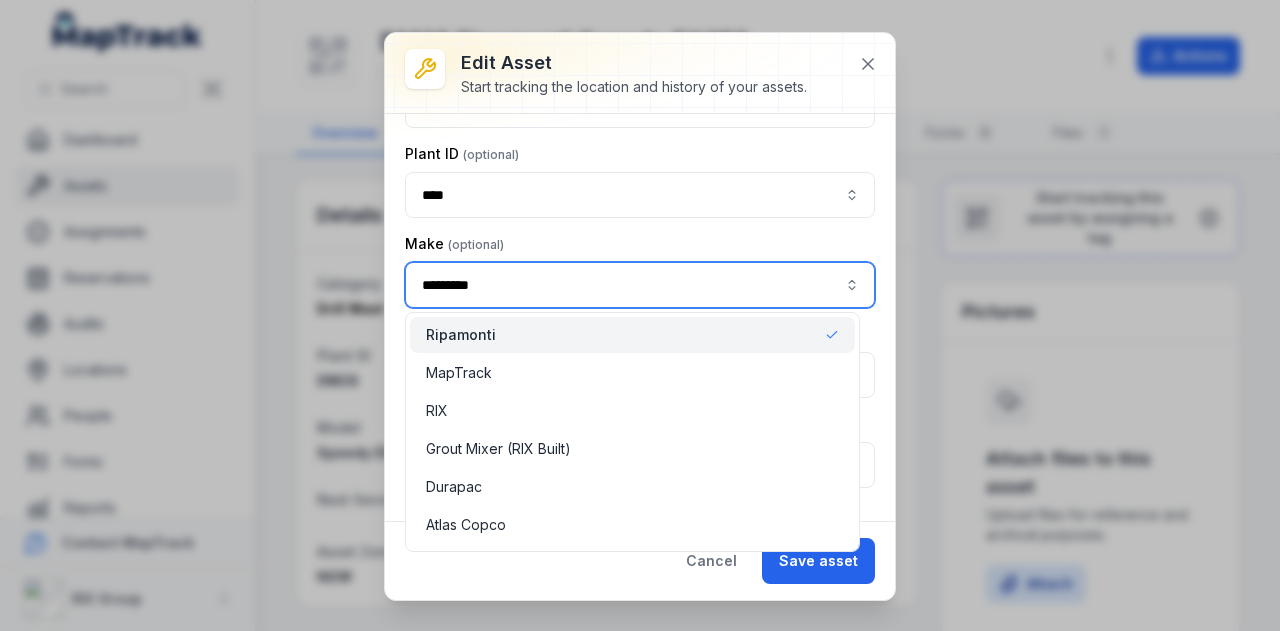drag, startPoint x: 481, startPoint y: 283, endPoint x: 328, endPoint y: 285, distance: 153.01308 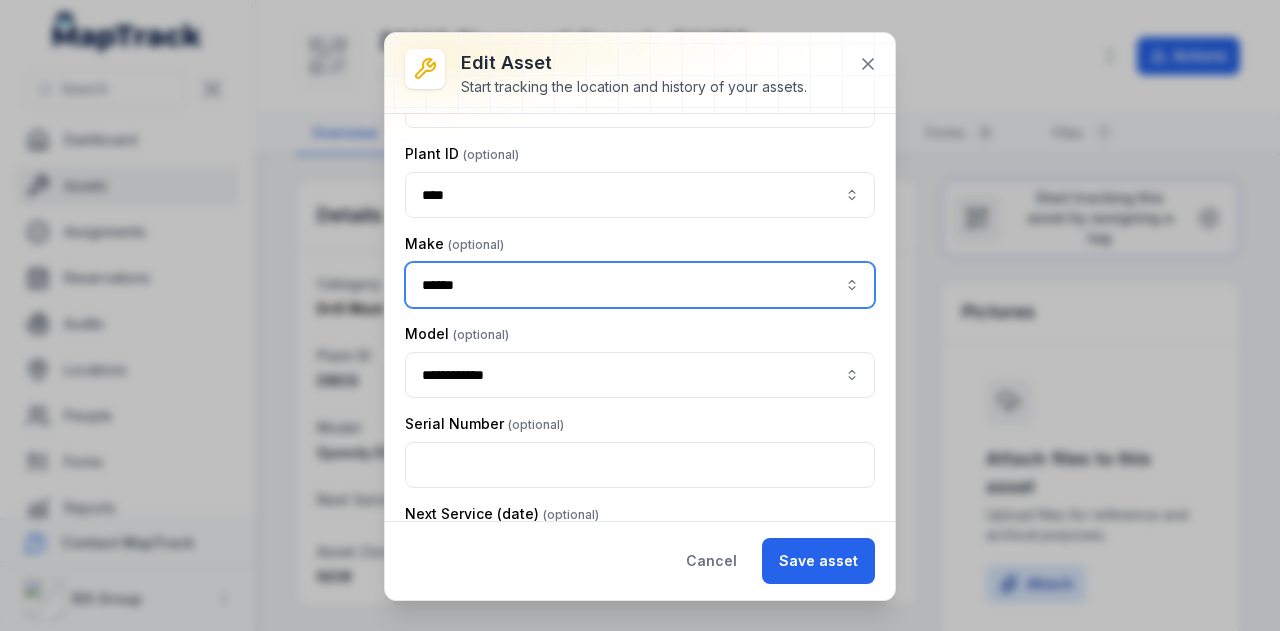 click on "" Custom "" at bounding box center [511, 334] 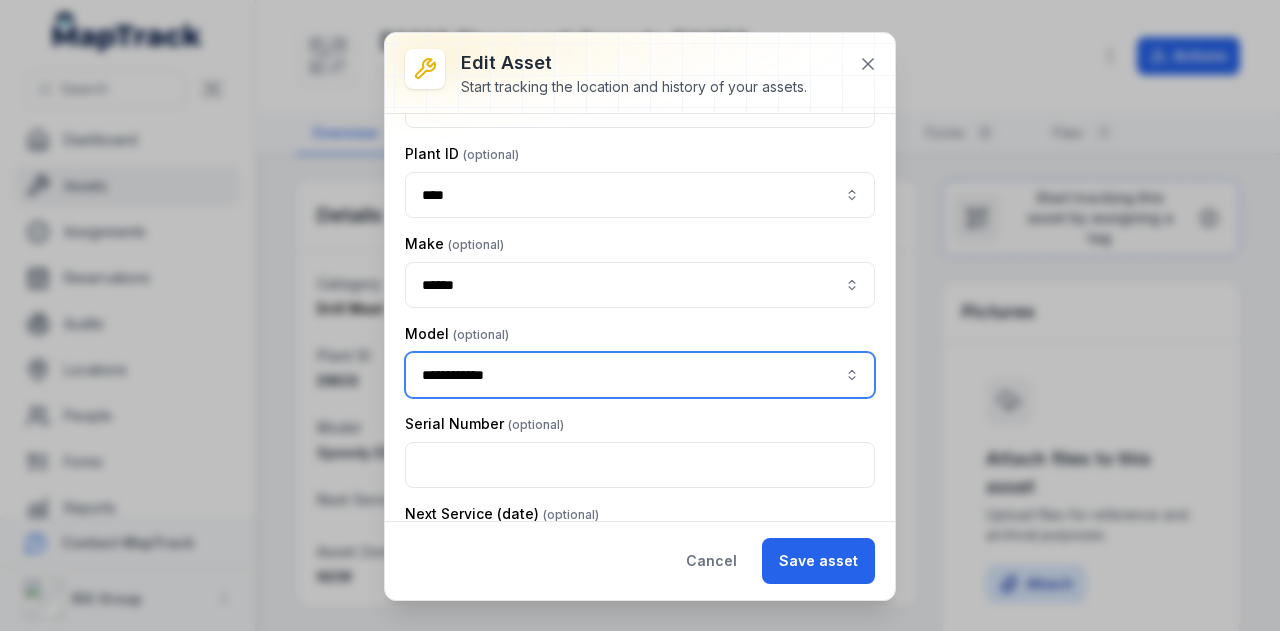 type on "**********" 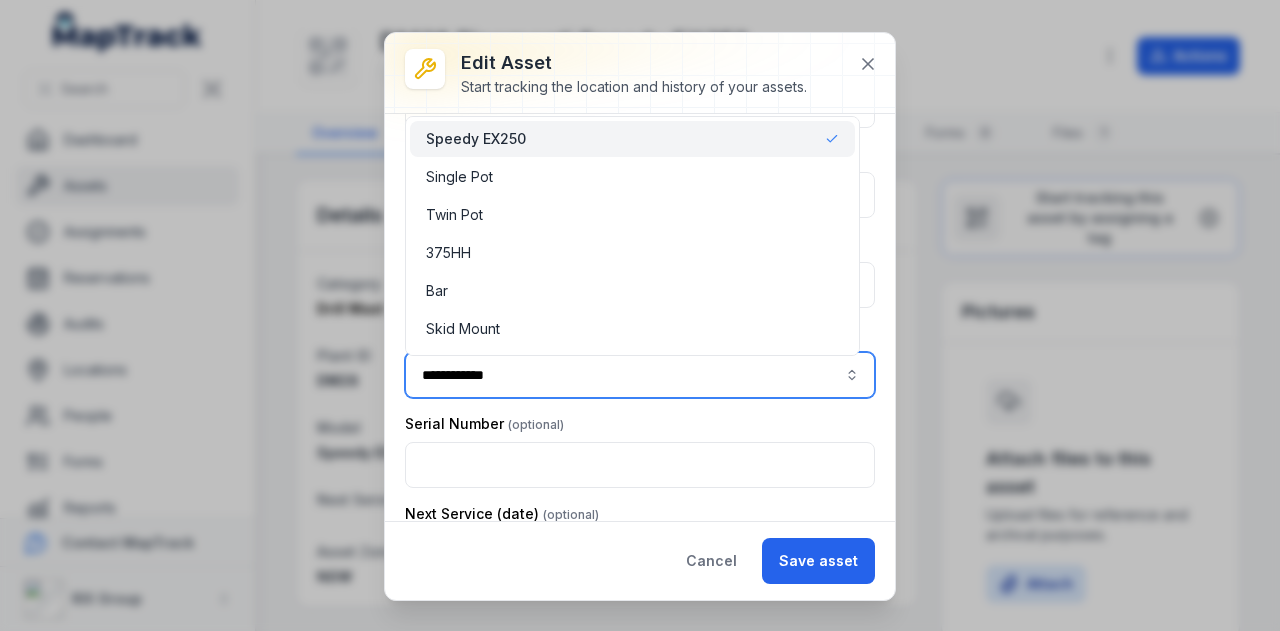 drag, startPoint x: 536, startPoint y: 379, endPoint x: 393, endPoint y: 381, distance: 143.01399 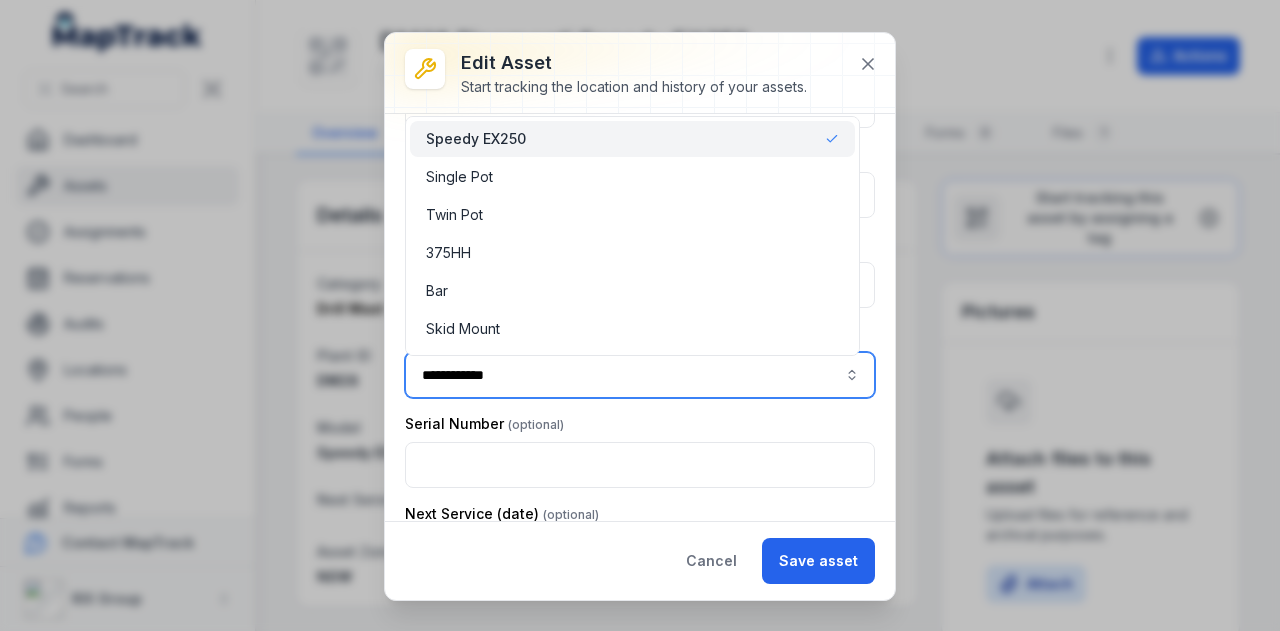 click on "**********" at bounding box center [640, 317] 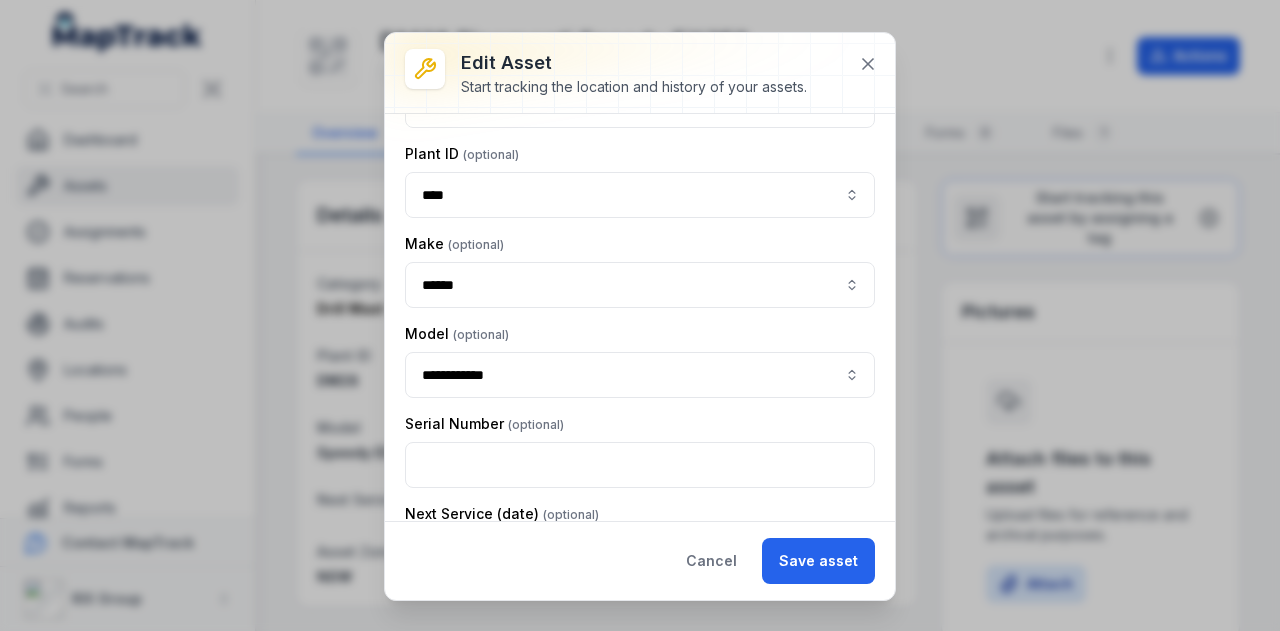 click on "**********" at bounding box center [640, 346] 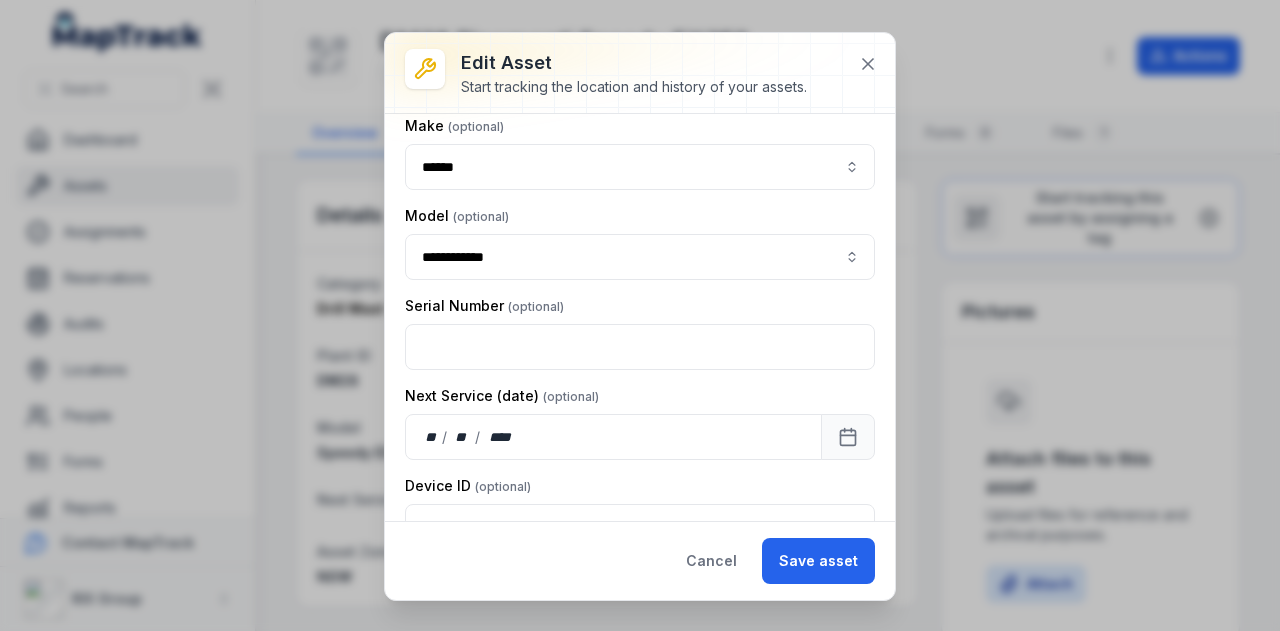 scroll, scrollTop: 448, scrollLeft: 0, axis: vertical 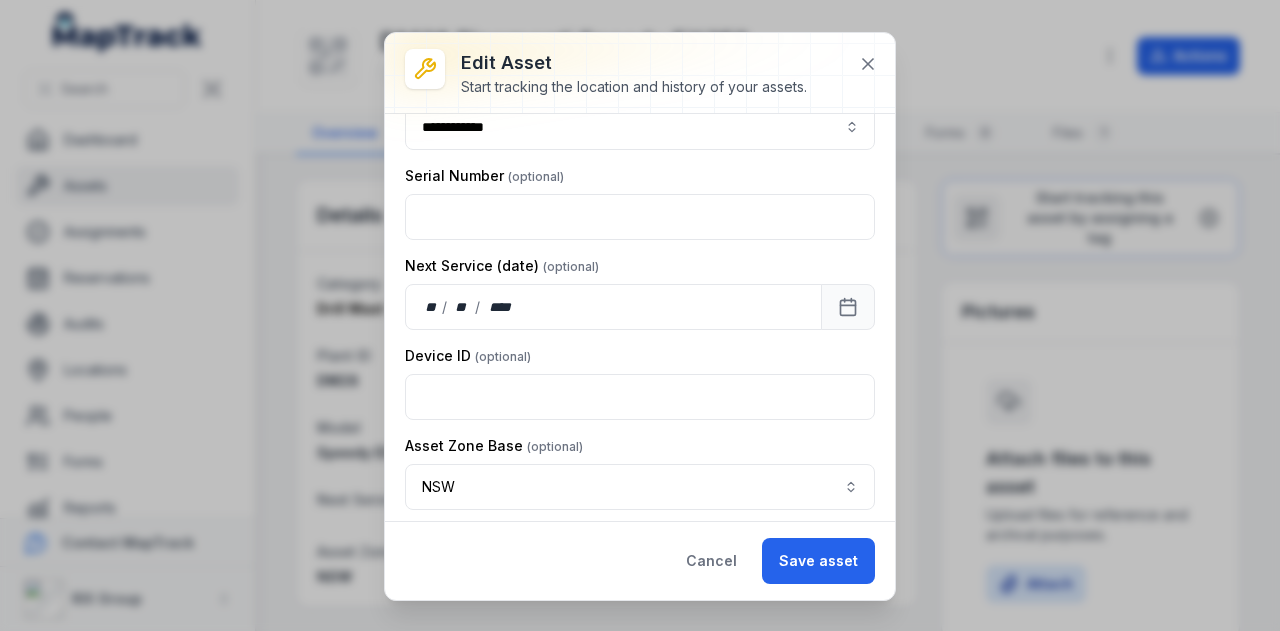 click on "Save asset" at bounding box center [818, 561] 